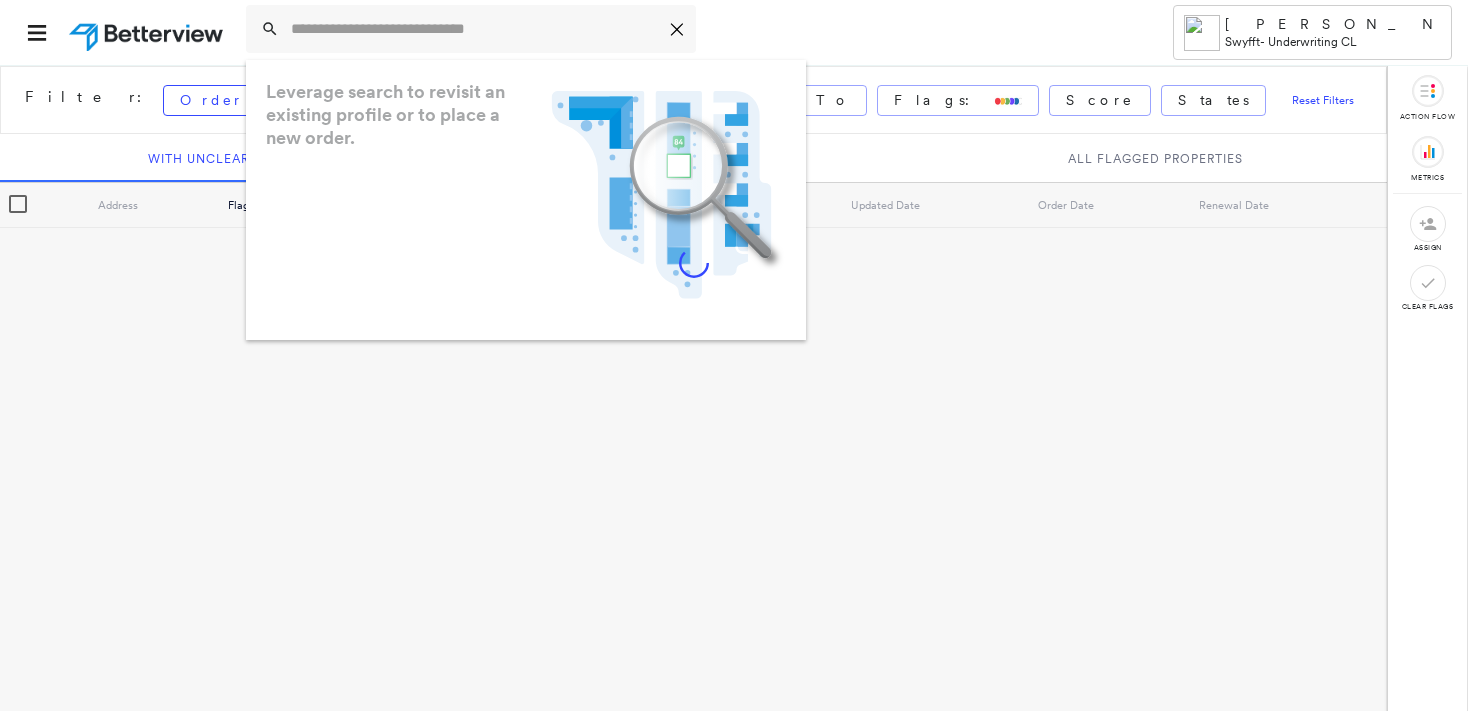 scroll, scrollTop: 0, scrollLeft: 0, axis: both 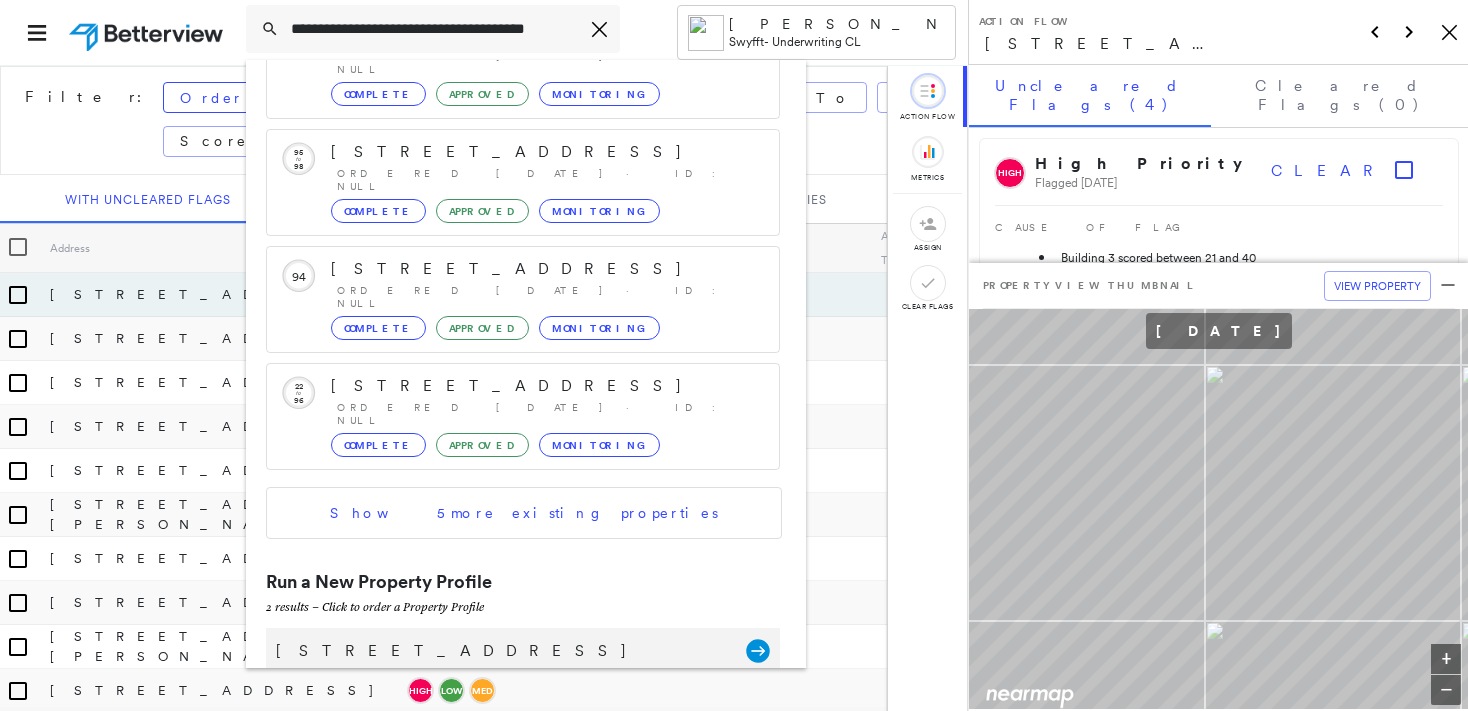 type on "**********" 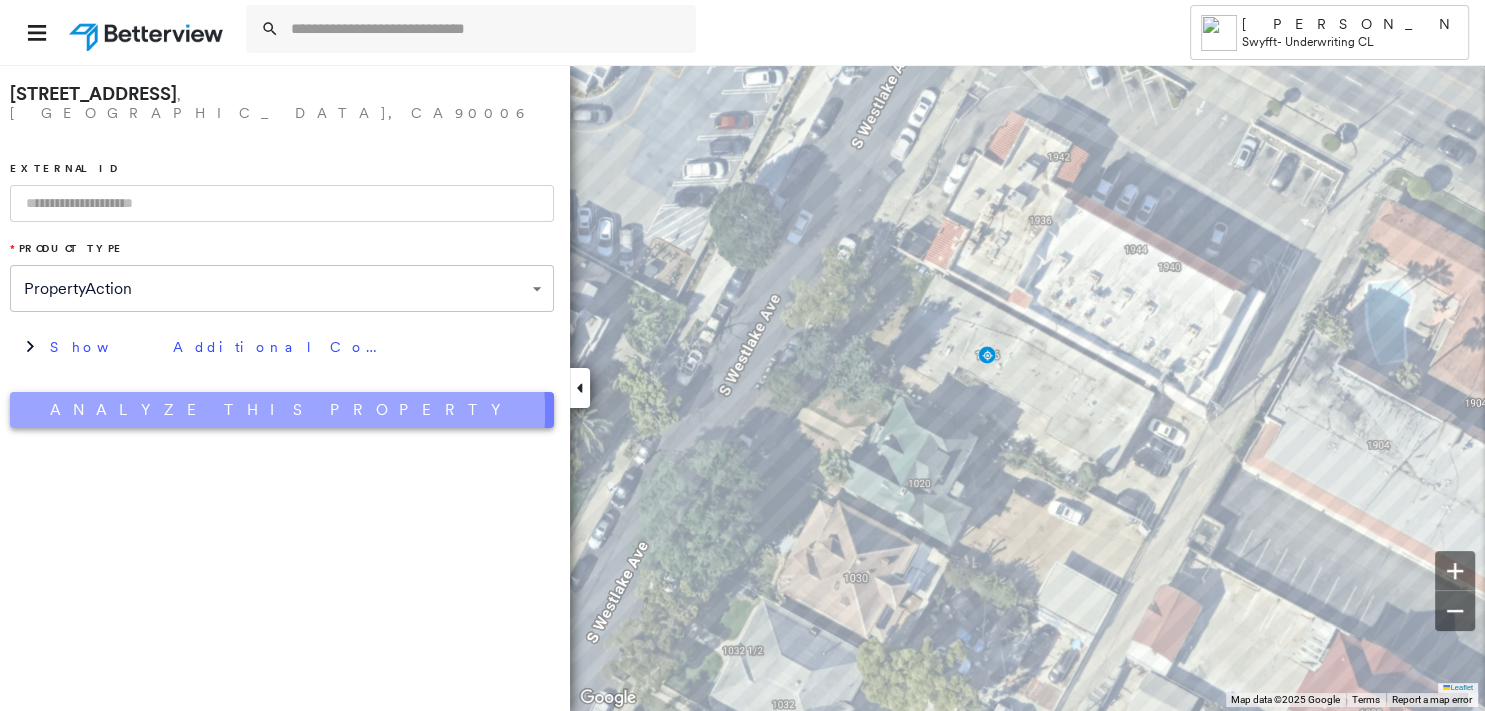 click on "Analyze This Property" at bounding box center [282, 410] 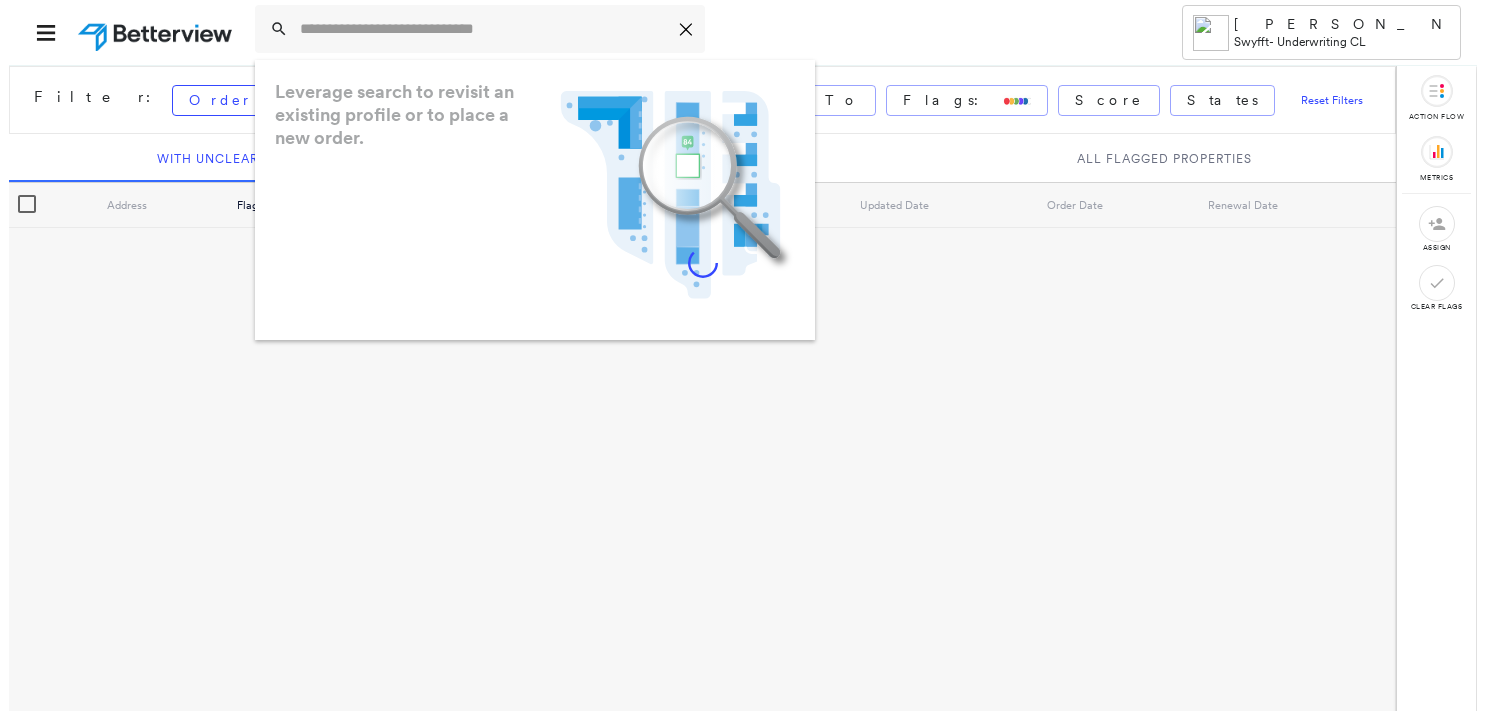 scroll, scrollTop: 0, scrollLeft: 0, axis: both 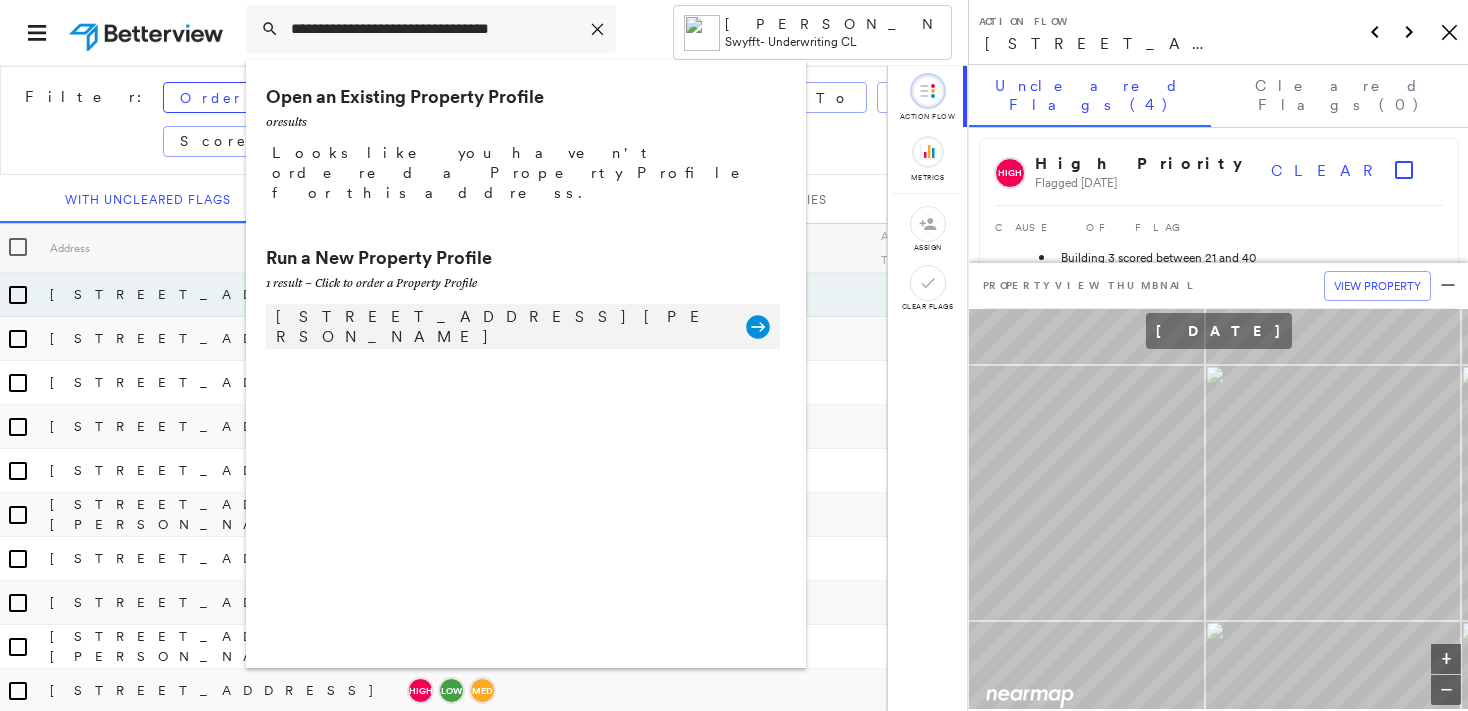type on "**********" 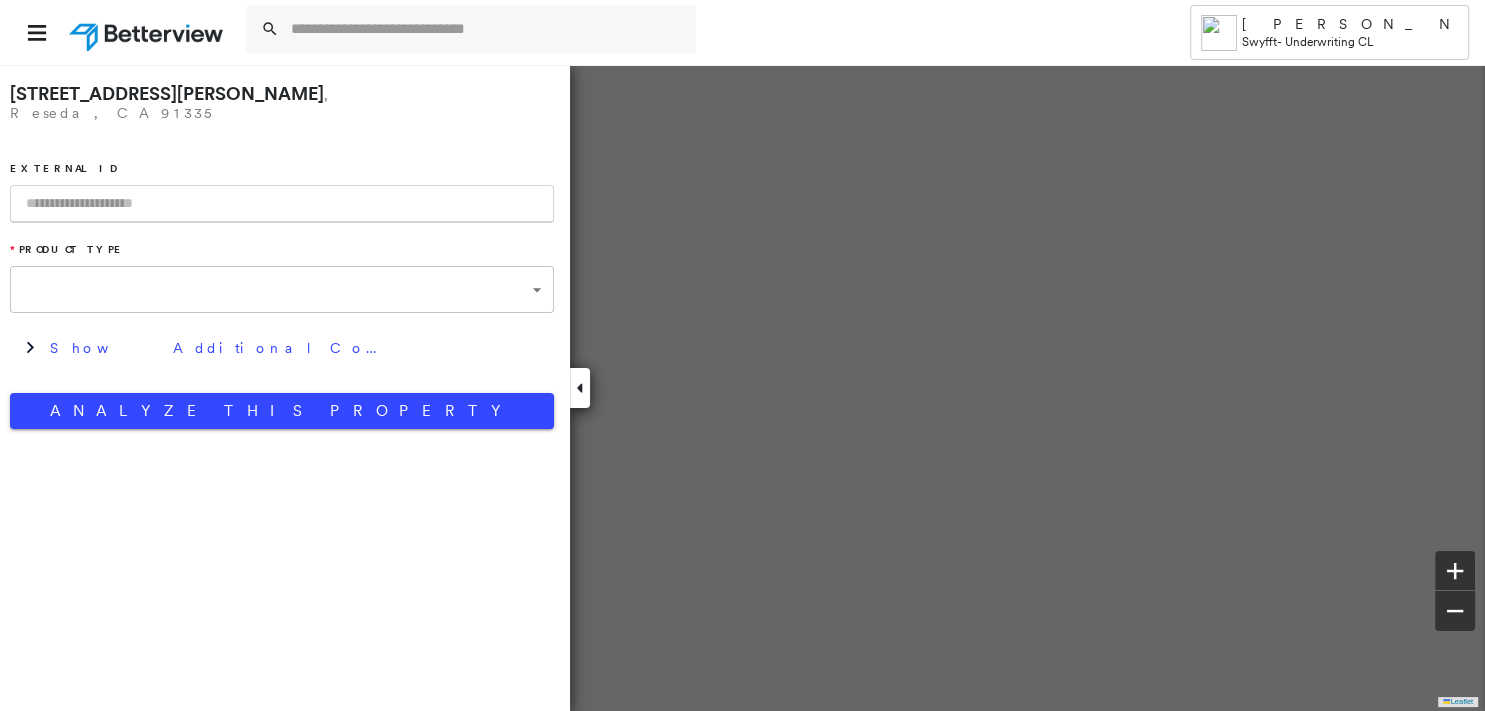type on "**********" 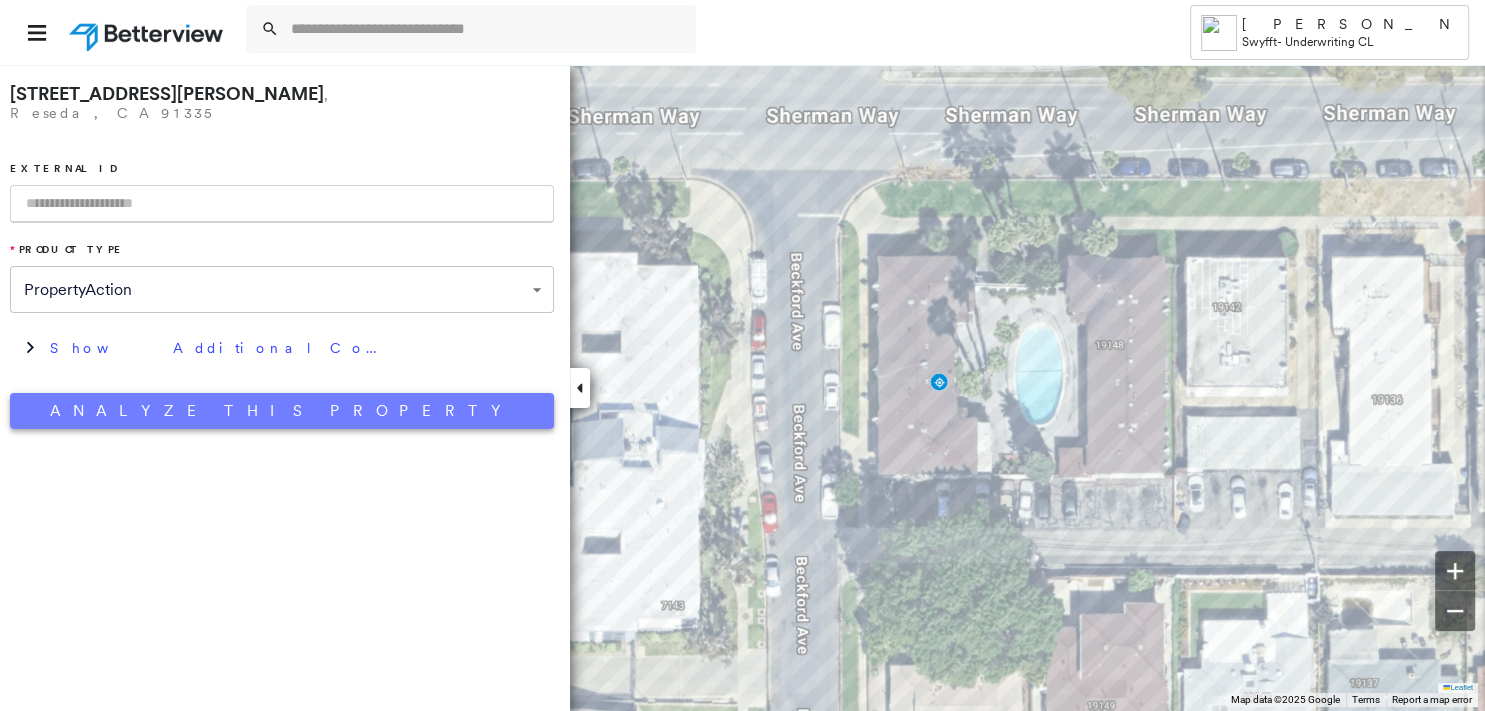 click on "Analyze This Property" at bounding box center [282, 411] 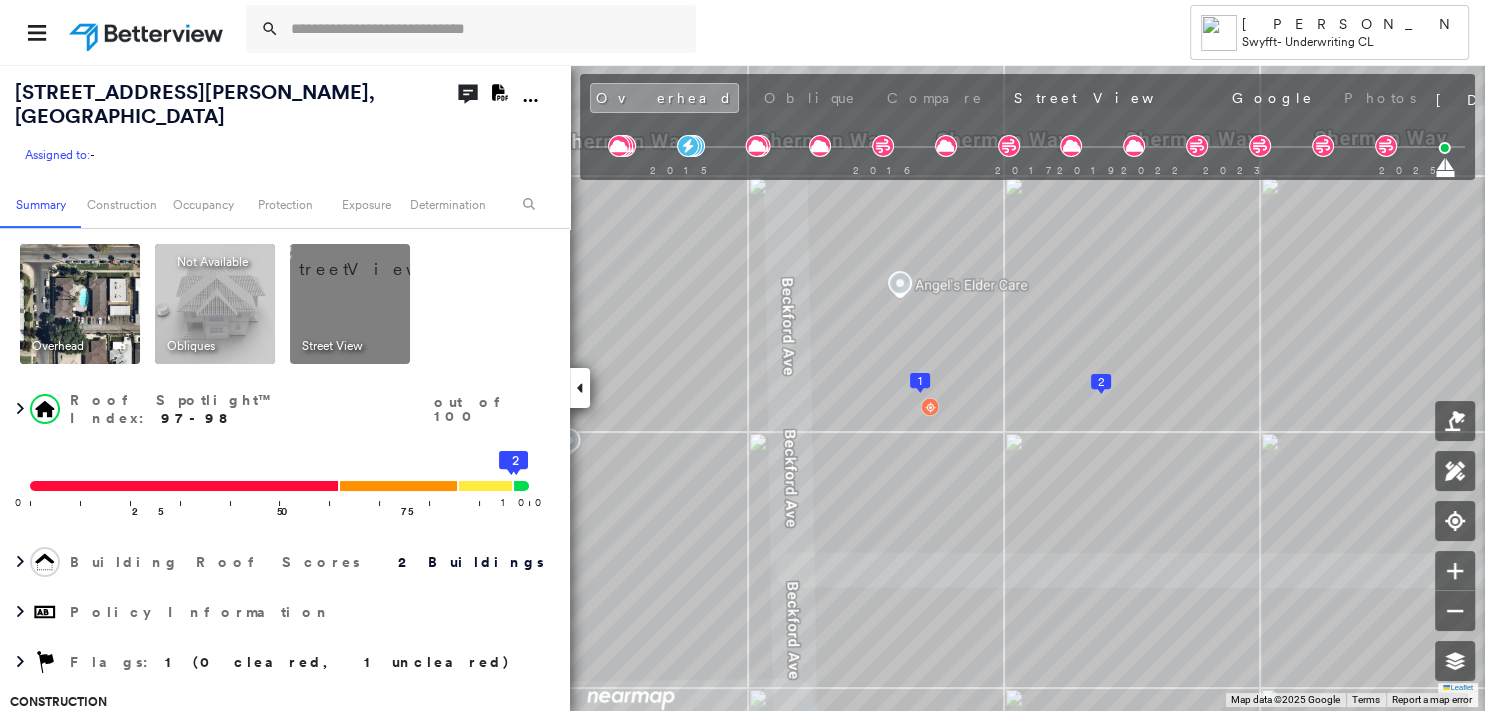 click on "Open Comments" 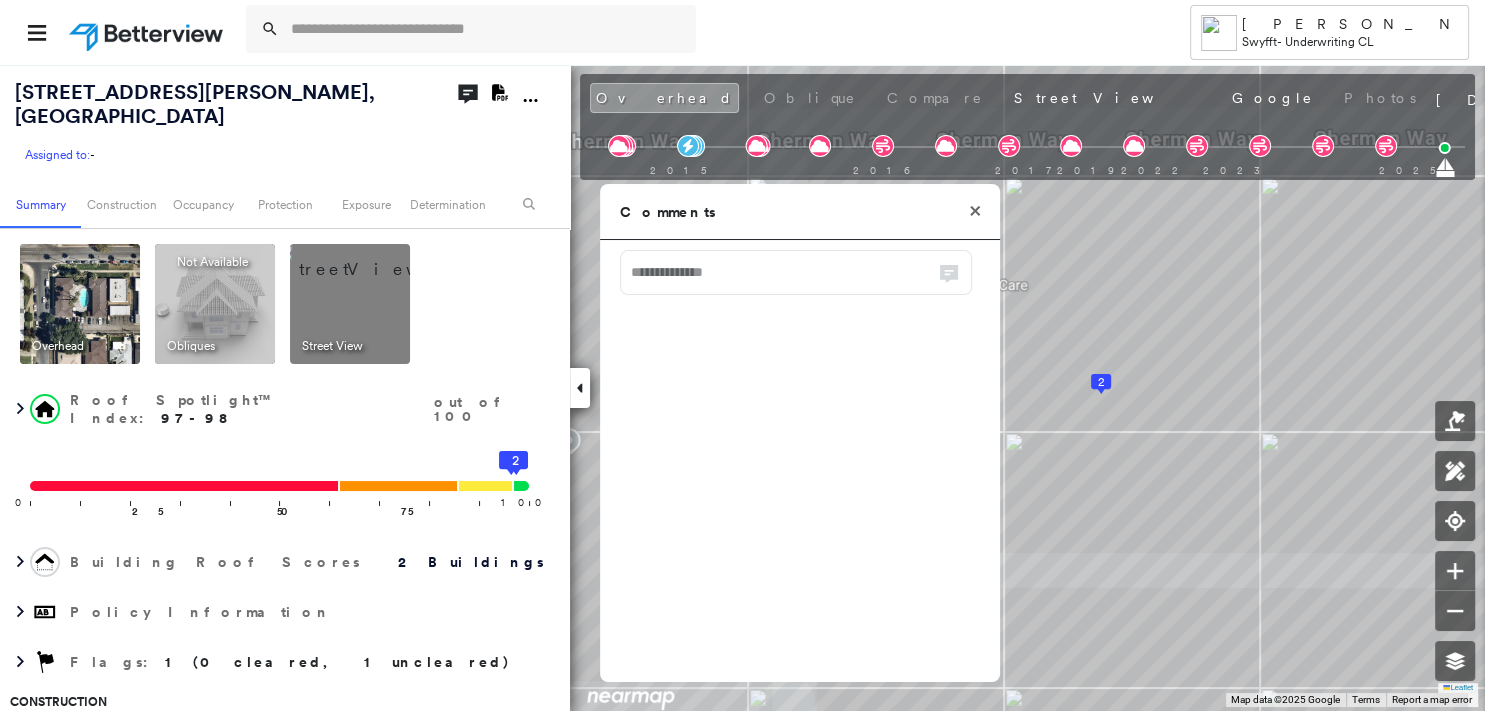 click on "Comments" at bounding box center [800, 212] 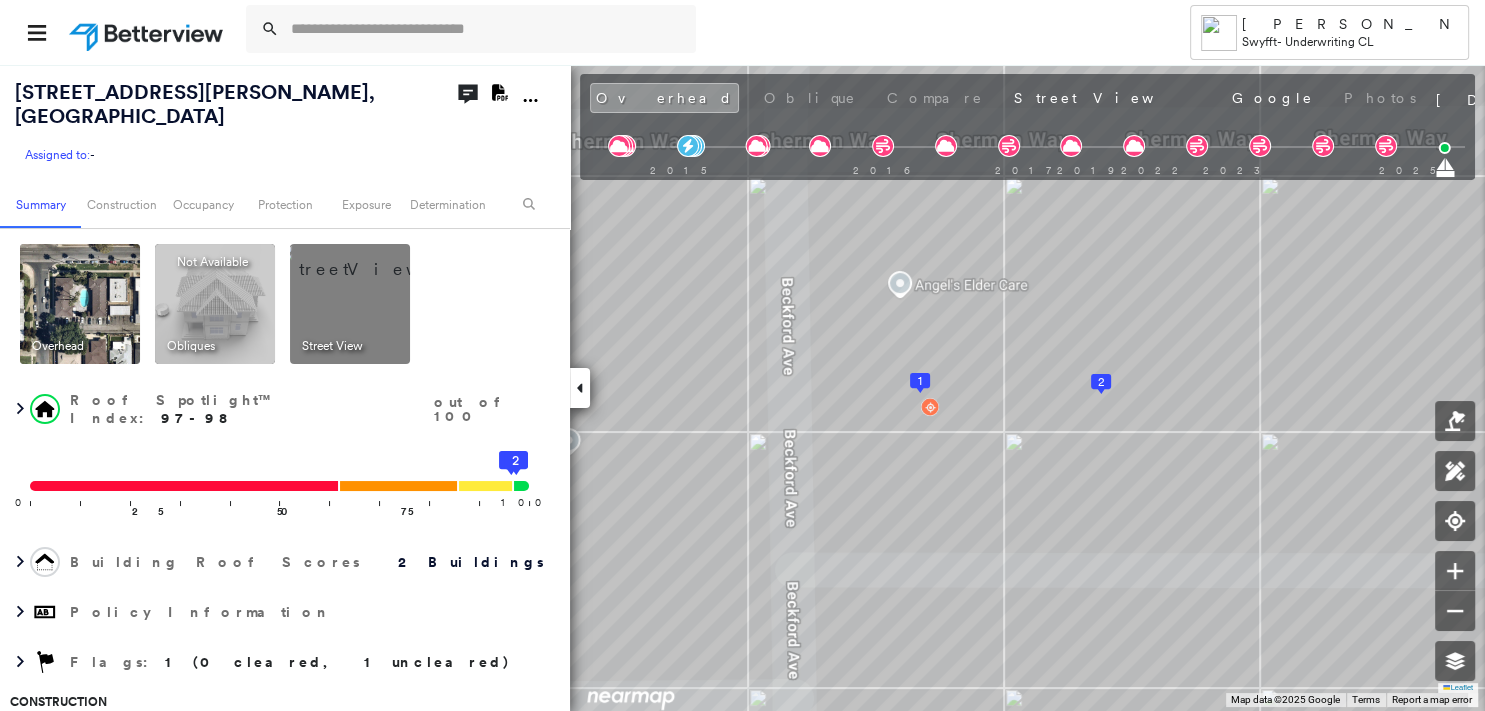 click on "Download PDF Report" 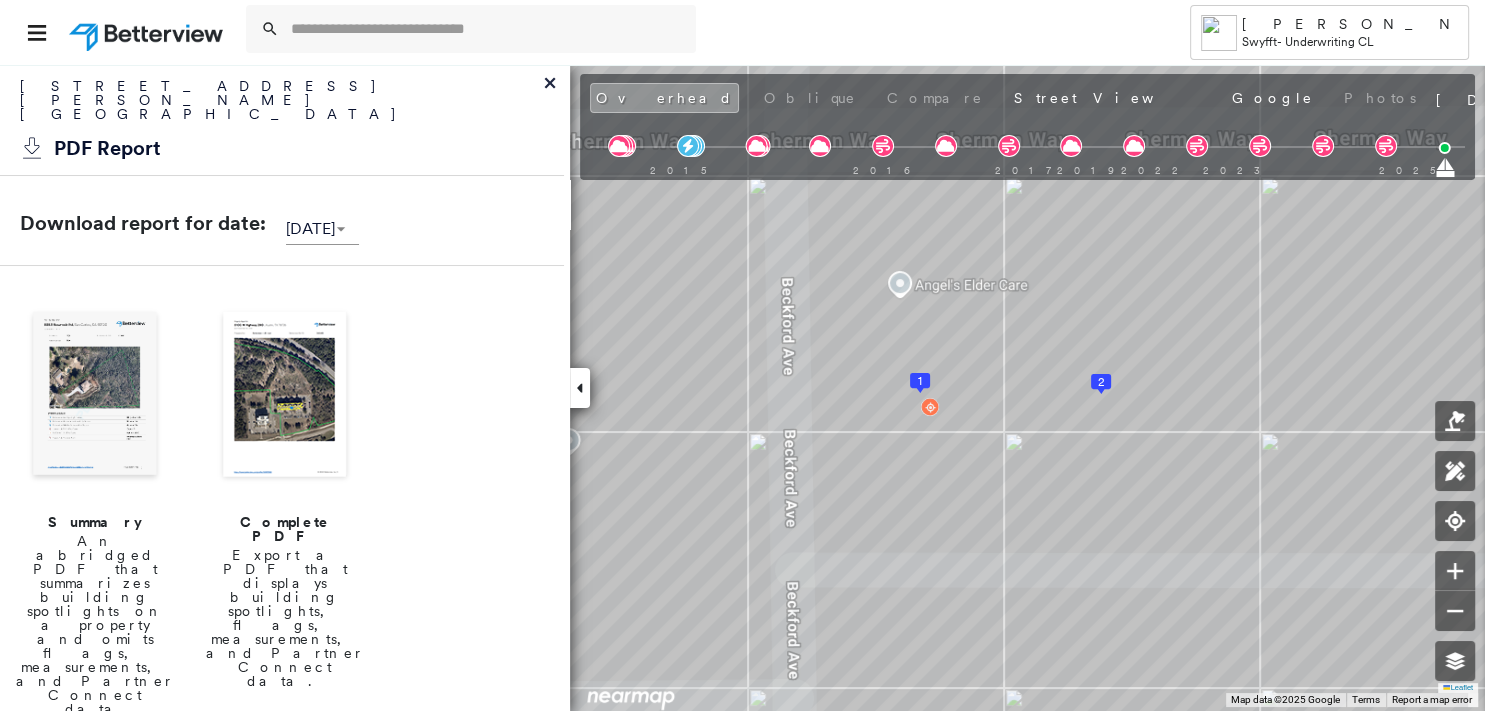 click at bounding box center [95, 396] 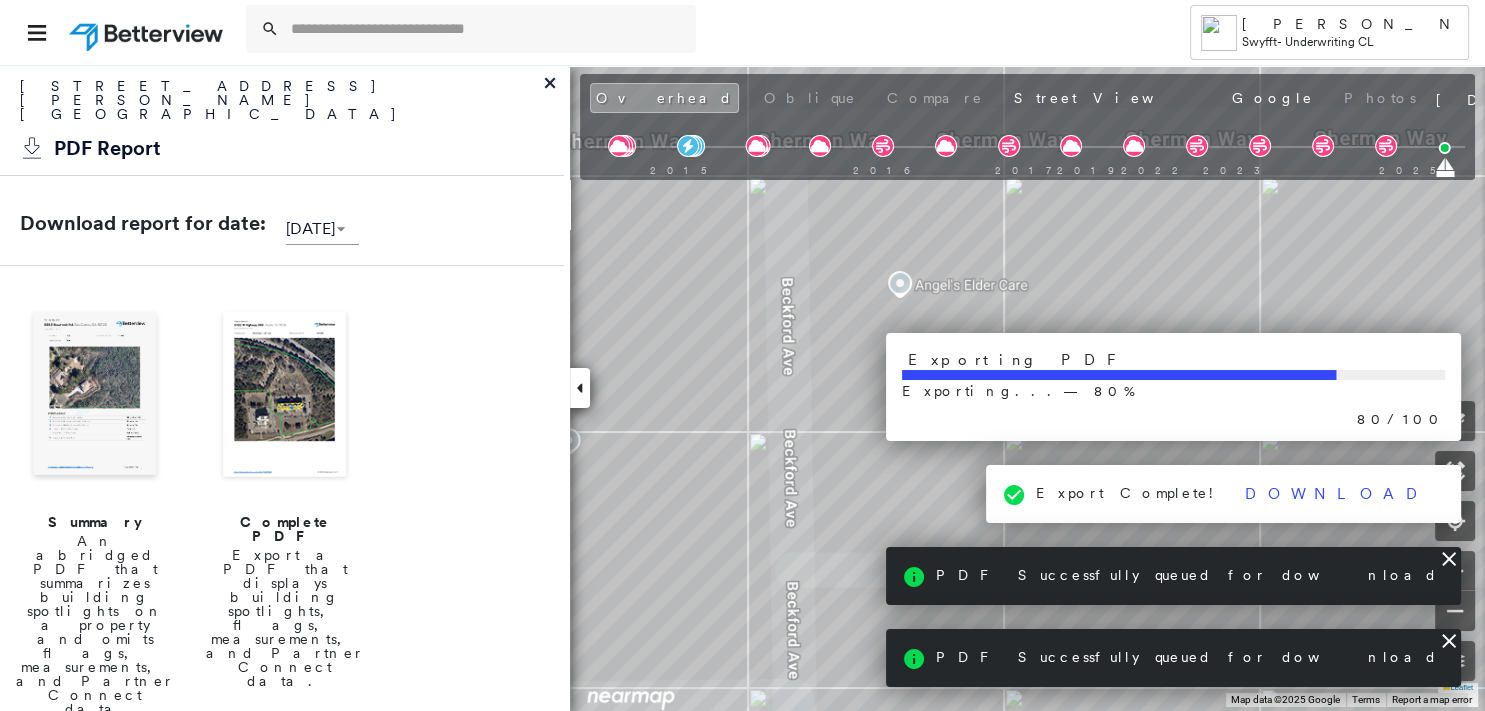 click on "Exporting PDF Exporting...  —  80 % 80 / 100" at bounding box center [1174, 387] 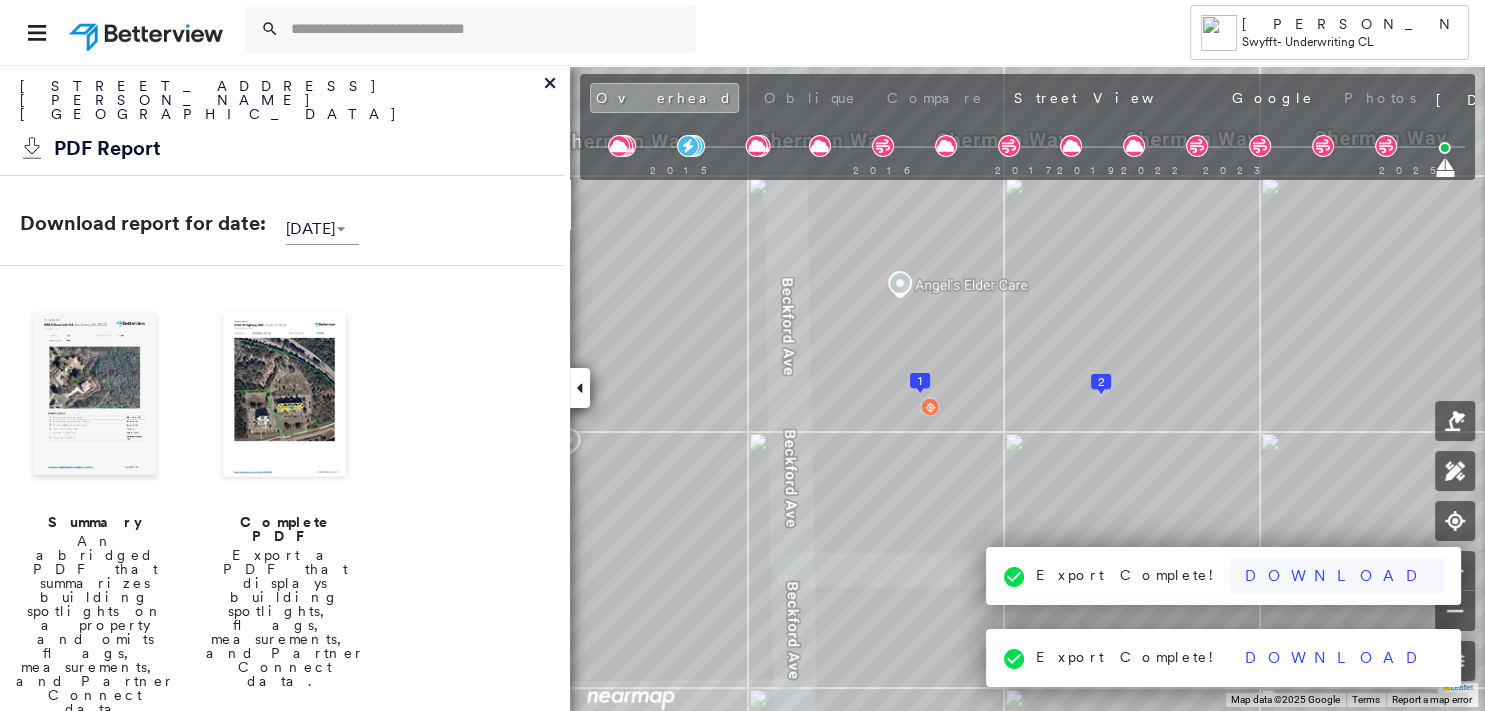 click on "Download" at bounding box center (1337, 576) 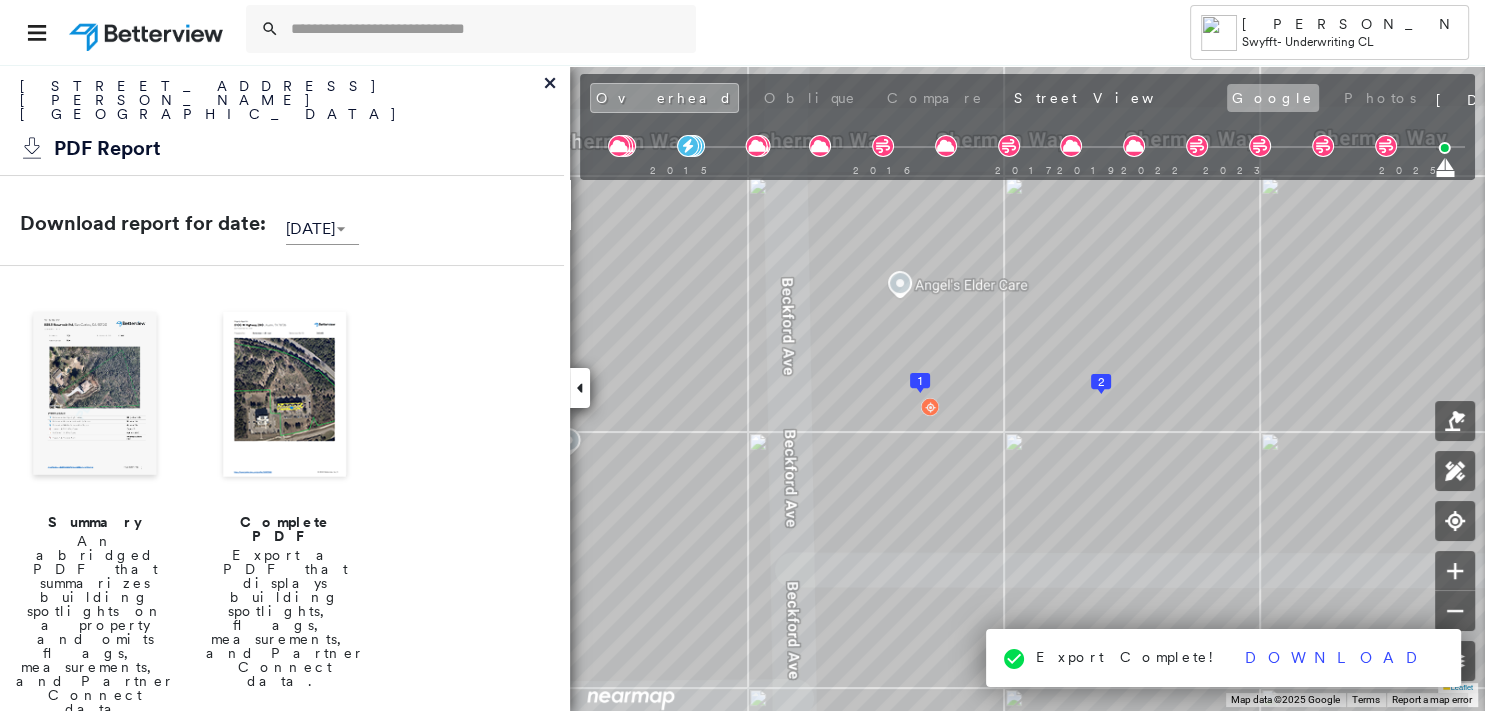 click on "Google" at bounding box center (1273, 98) 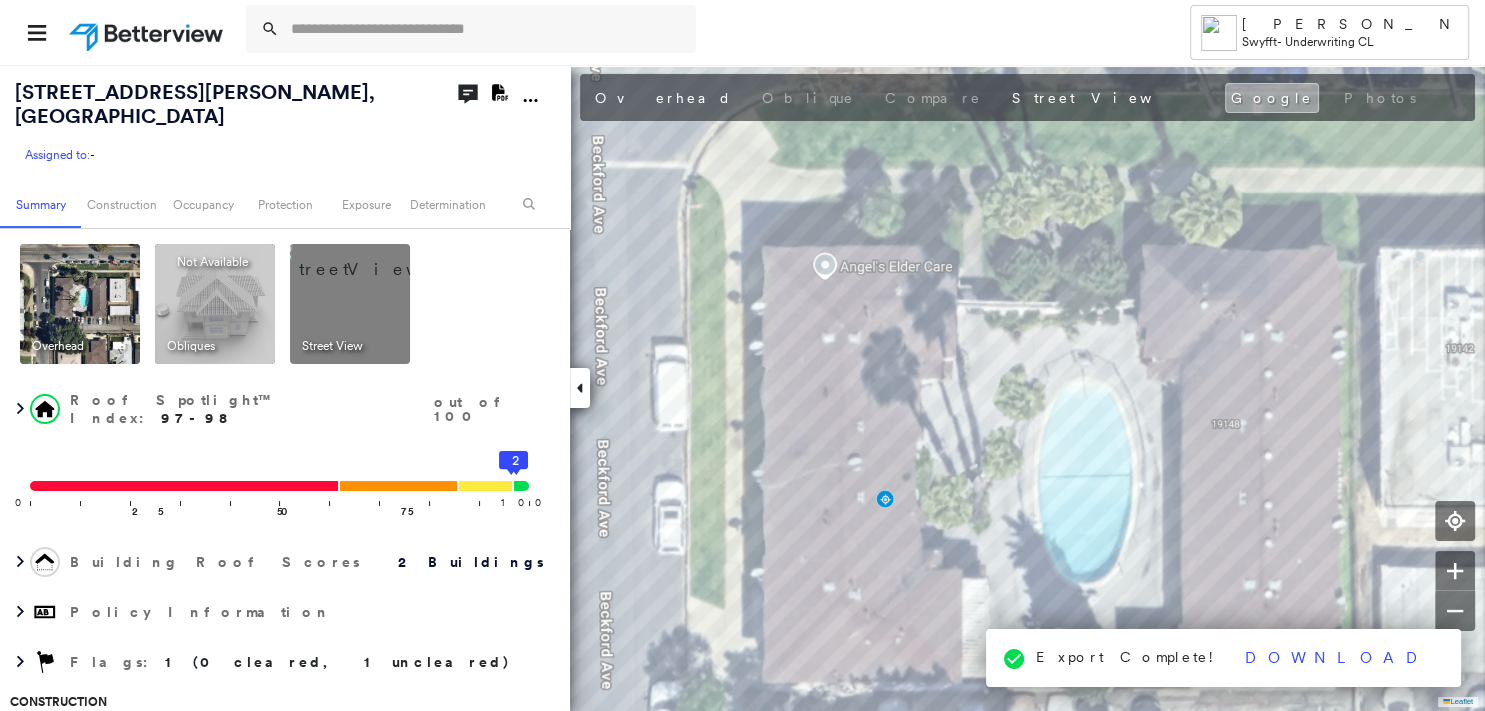 click on "Google" at bounding box center (1272, 98) 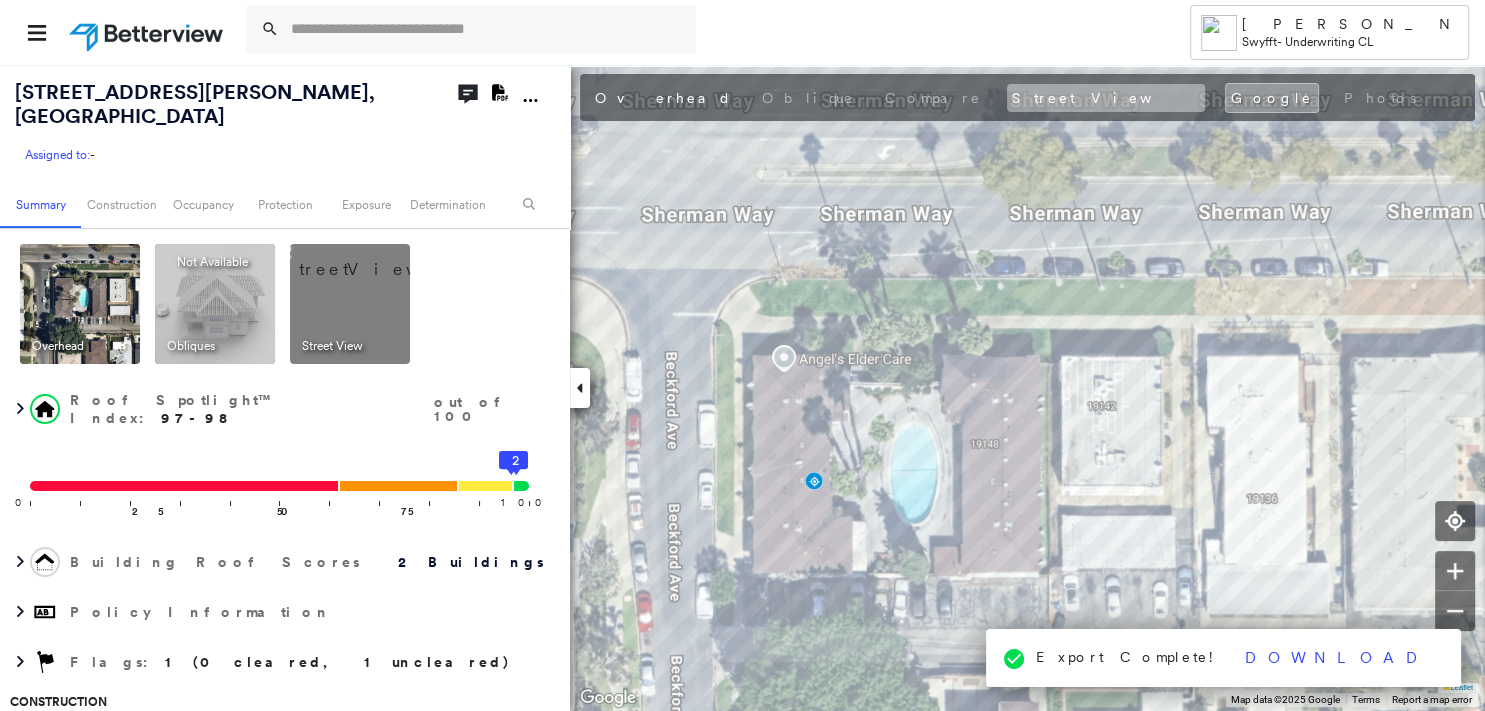 click on "Street View" at bounding box center [1106, 98] 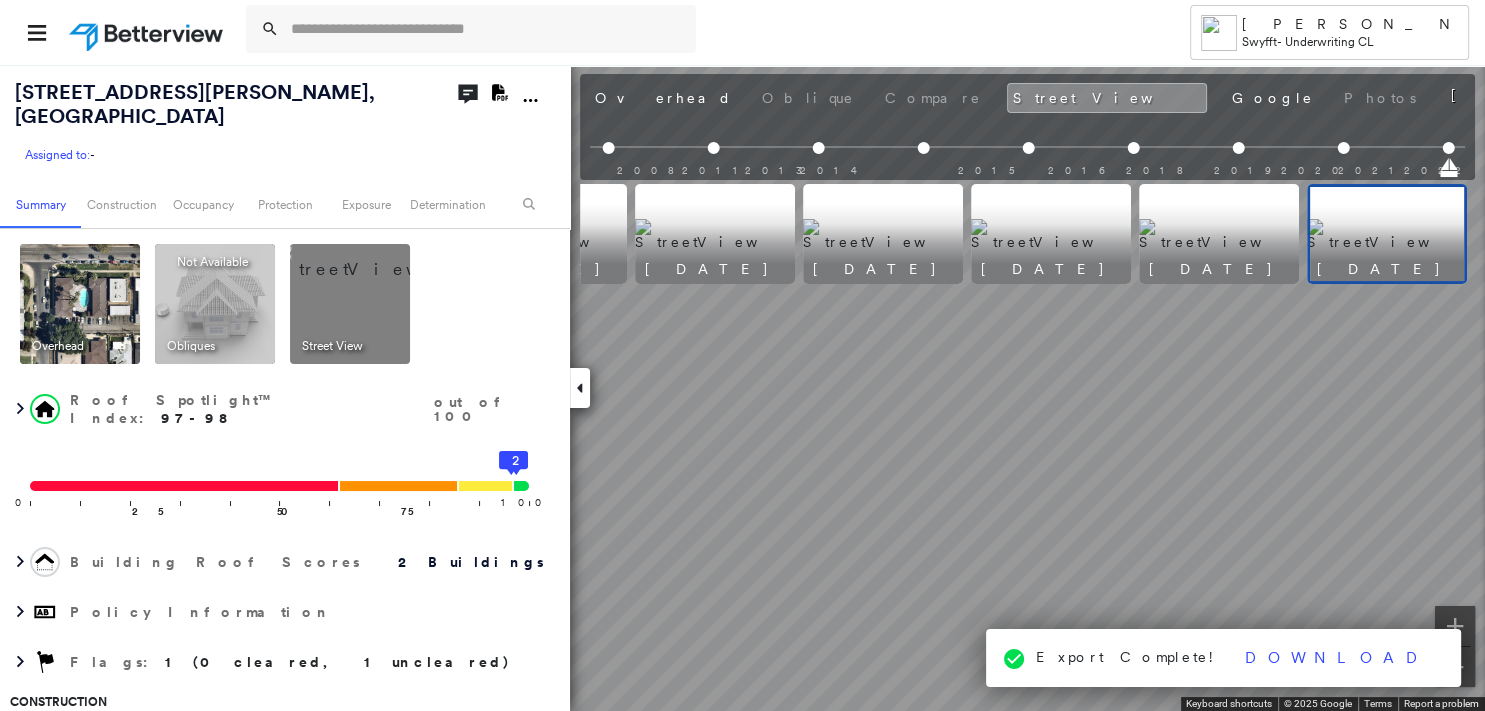 scroll, scrollTop: 0, scrollLeft: 634, axis: horizontal 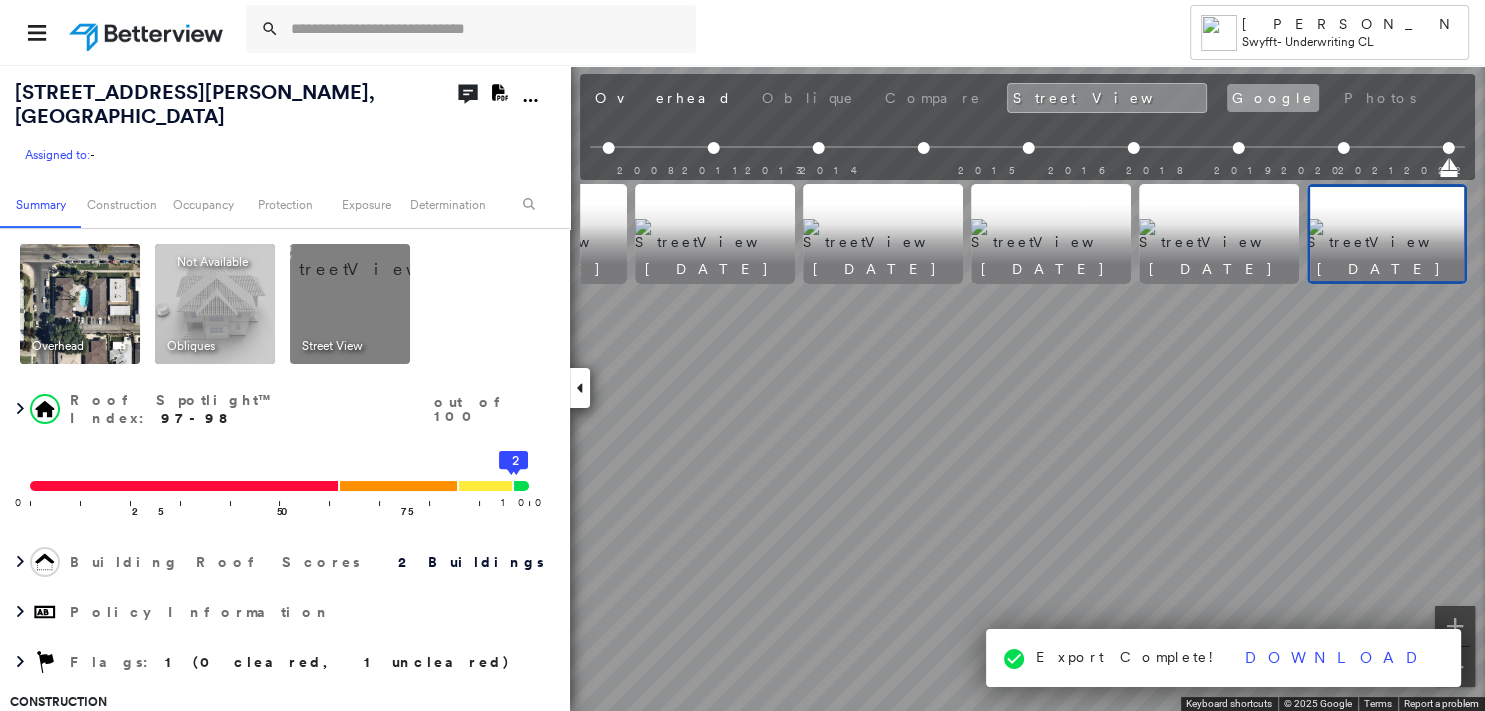 click on "Google" at bounding box center [1273, 98] 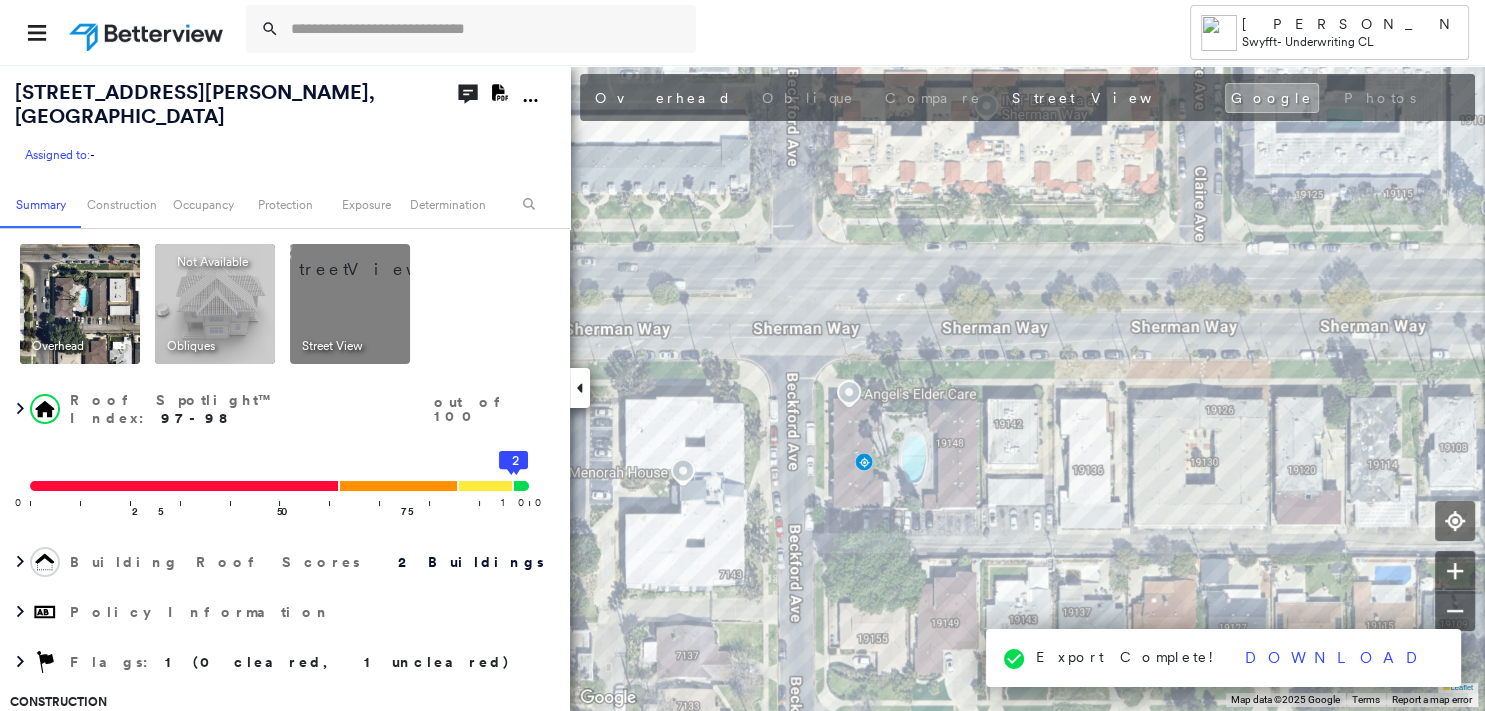 click 